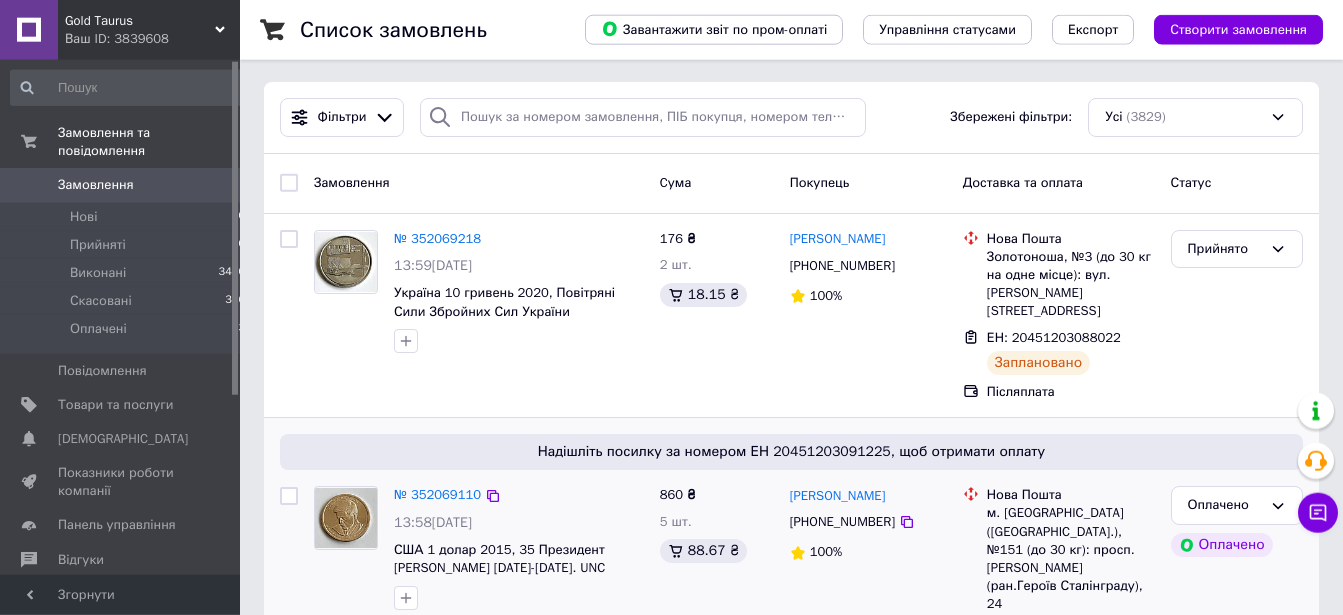 scroll, scrollTop: 0, scrollLeft: 0, axis: both 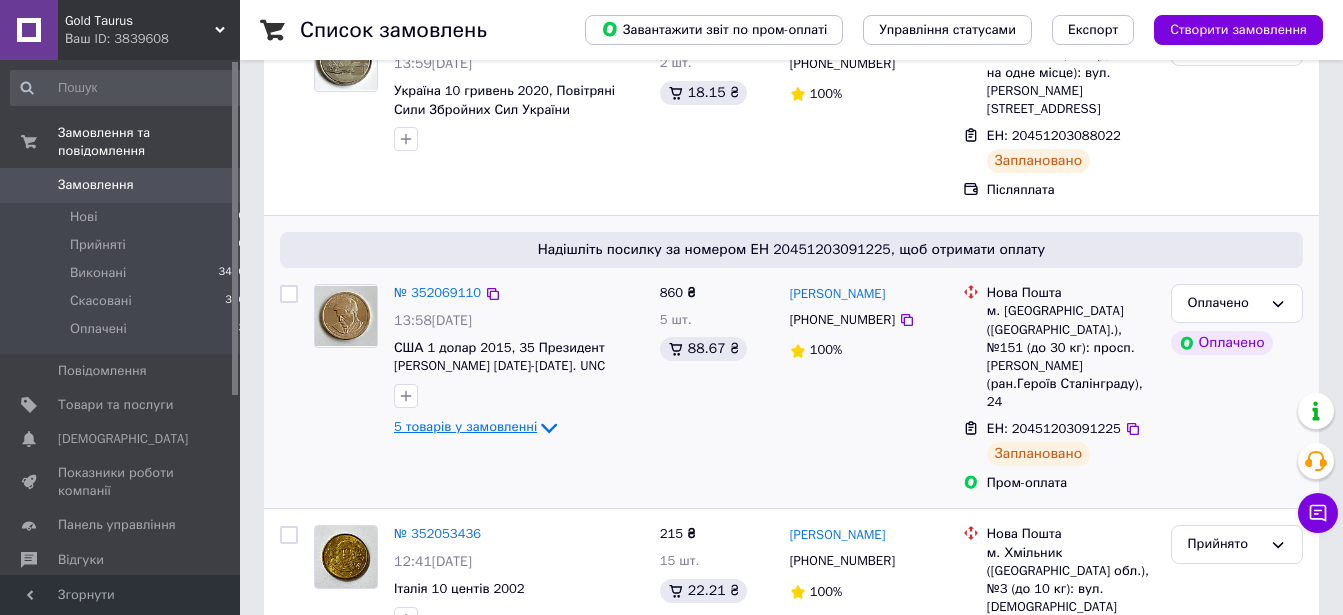click 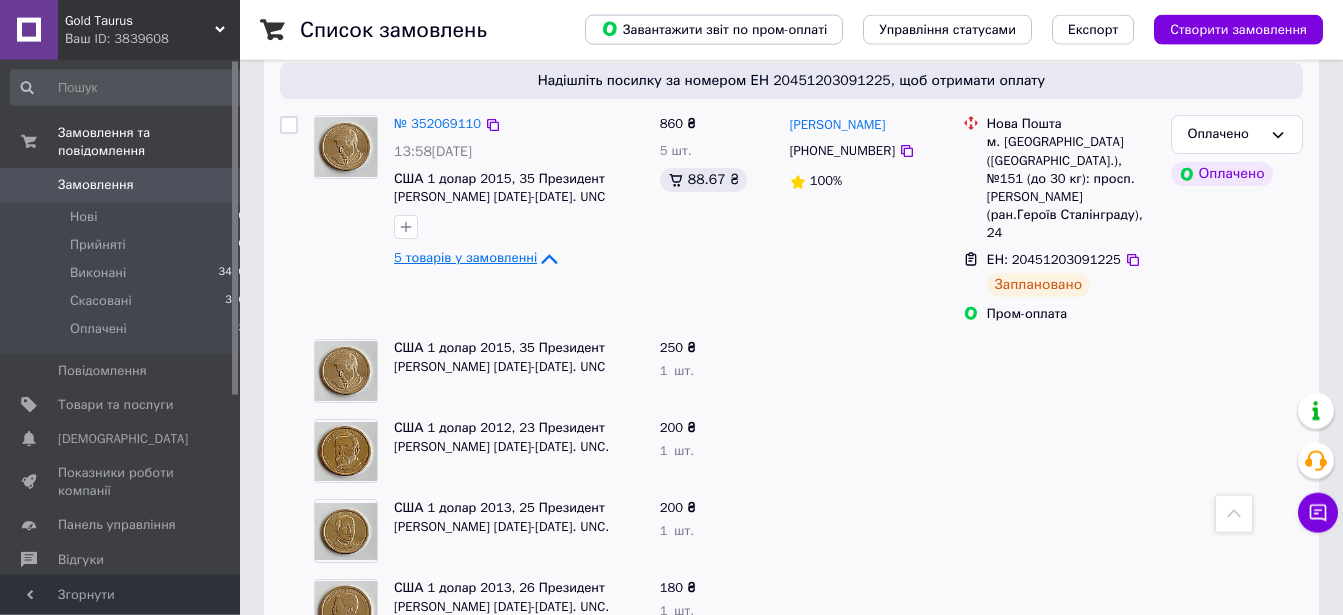 scroll, scrollTop: 408, scrollLeft: 0, axis: vertical 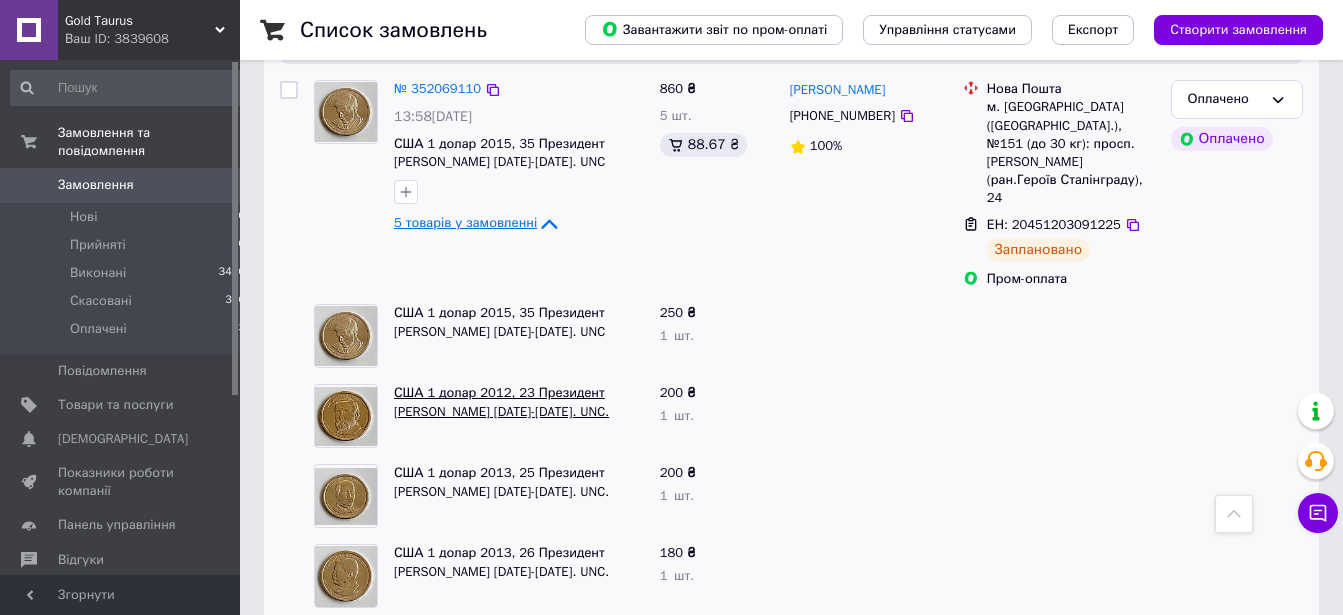 click on "США 1 долар 2012, 23 Президент Бенджамін Гаррісон 1889-1893. UNC." at bounding box center (501, 402) 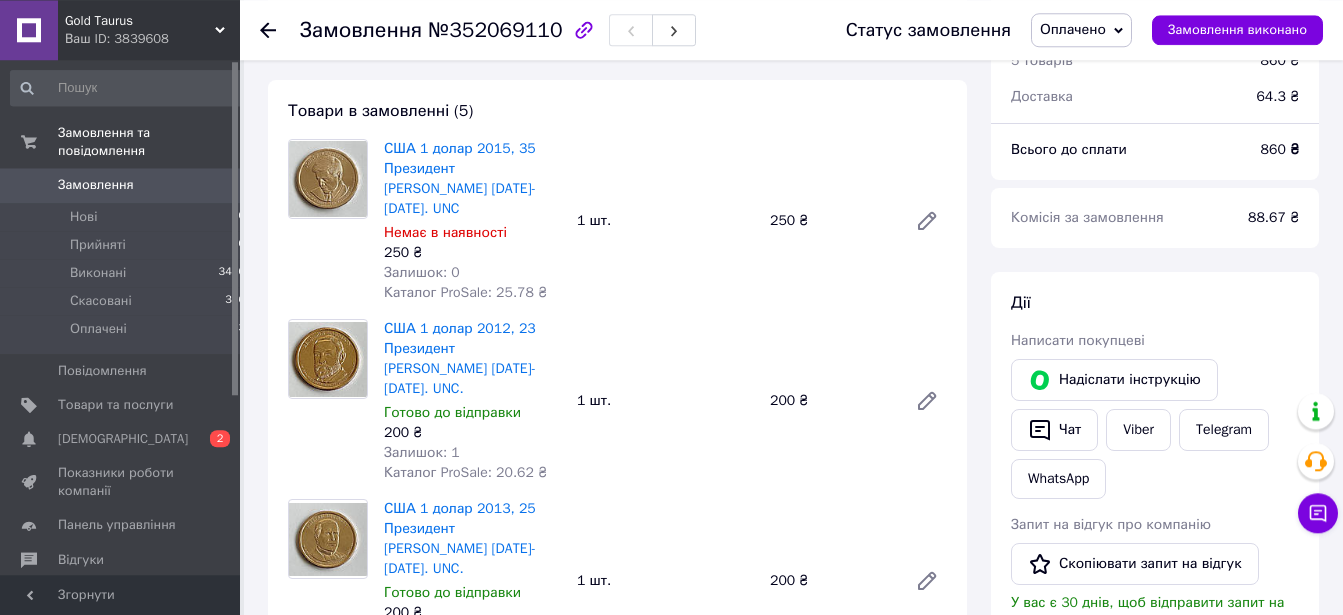 scroll, scrollTop: 714, scrollLeft: 0, axis: vertical 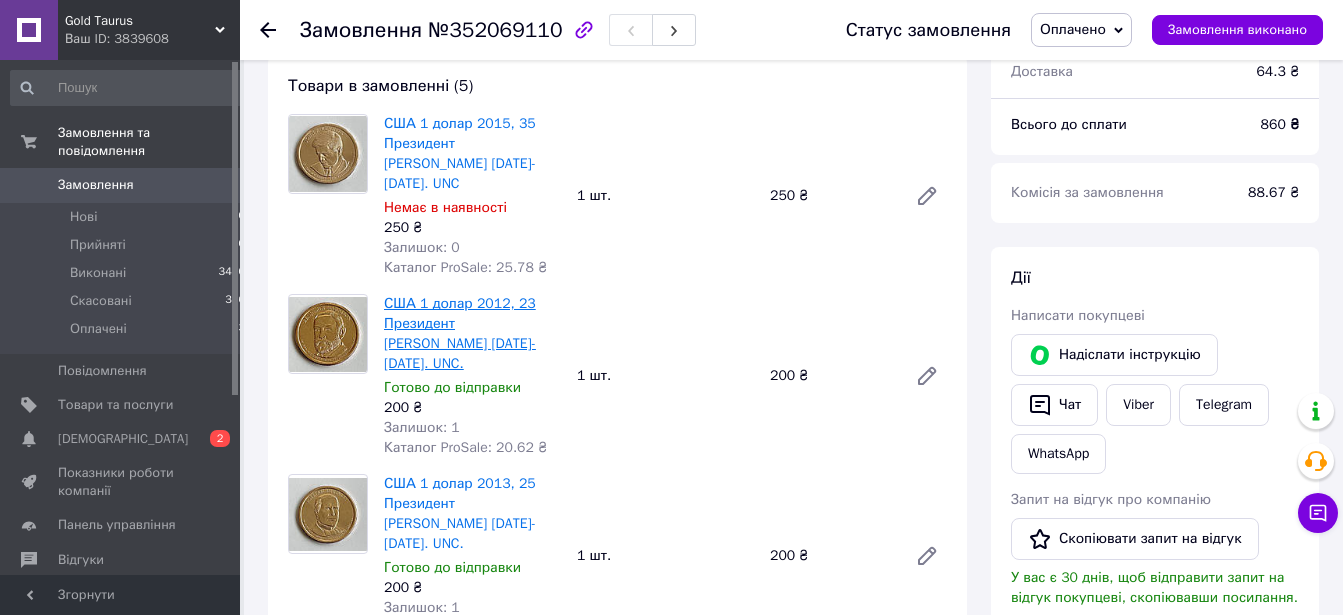 click on "США 1 долар 2012, 23 Президент Бенджамін Гаррісон 1889-1893. UNC." at bounding box center [460, 333] 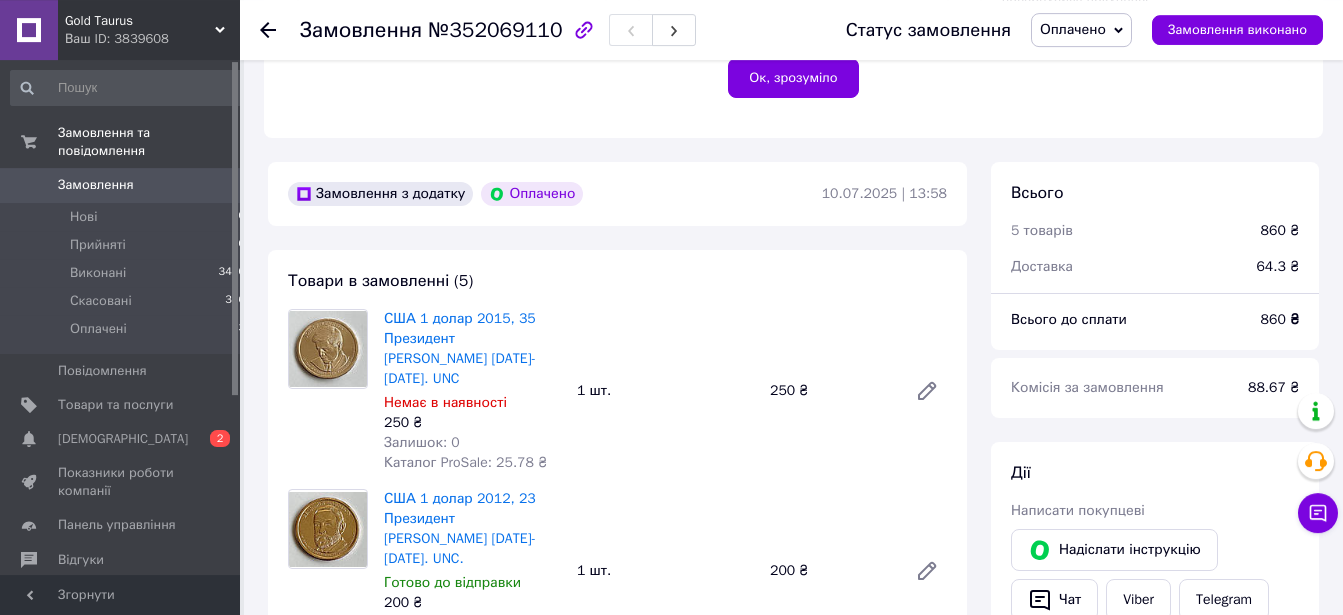 scroll, scrollTop: 510, scrollLeft: 0, axis: vertical 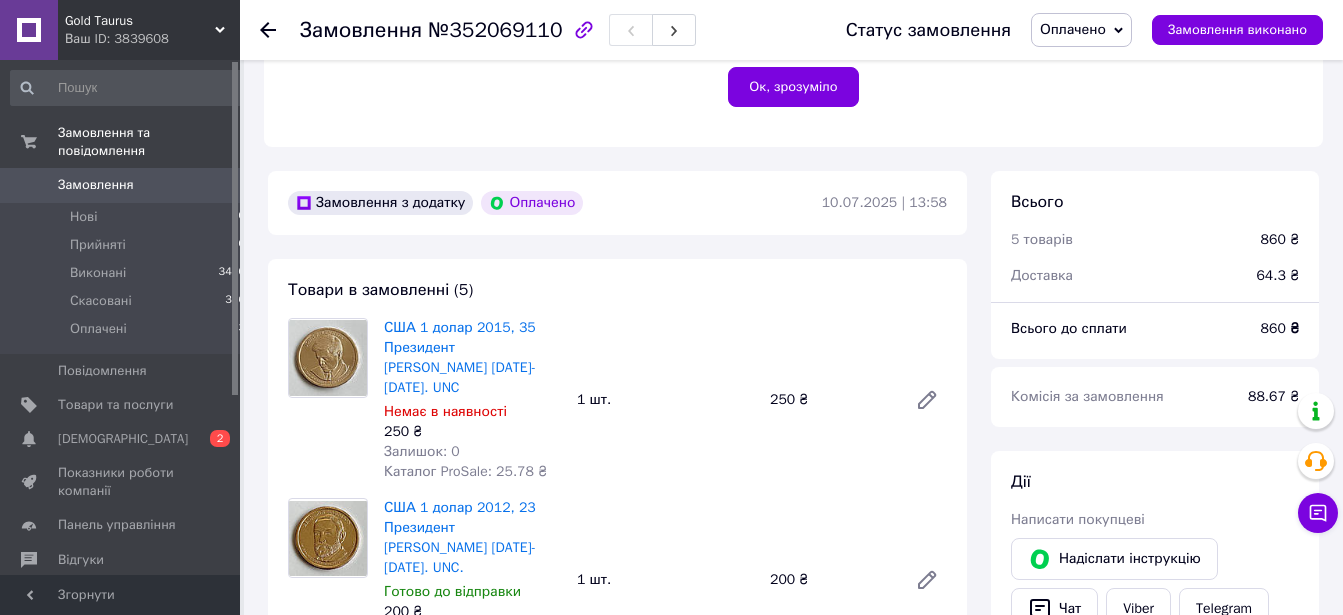 click 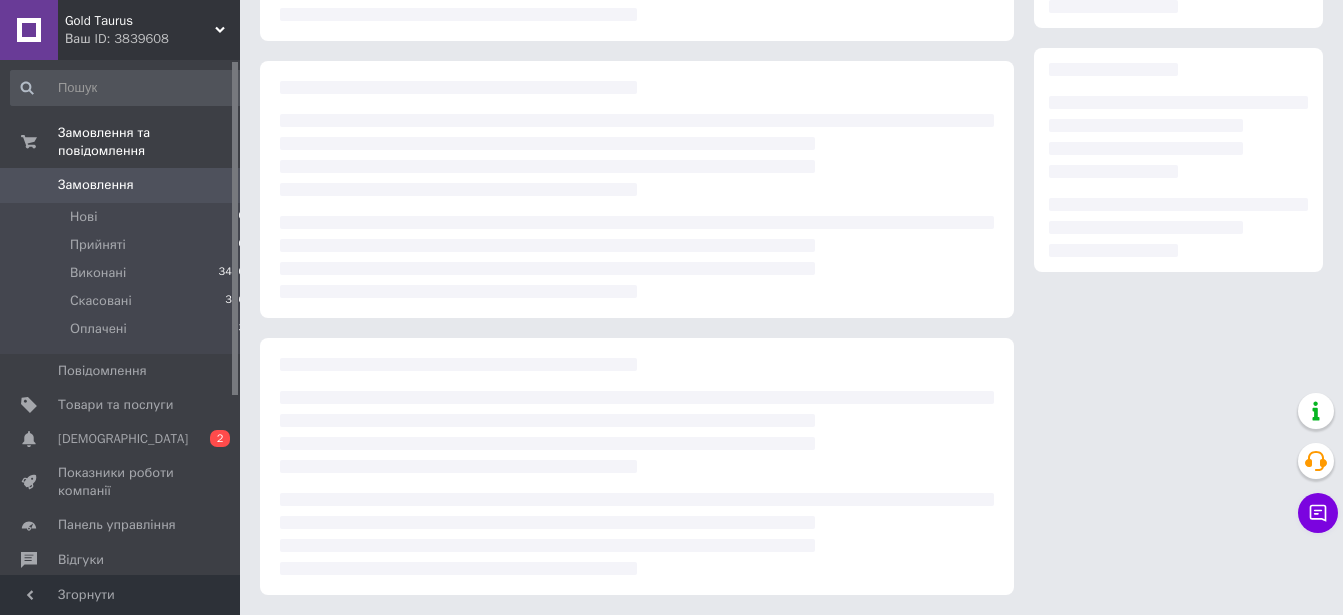 scroll, scrollTop: 299, scrollLeft: 0, axis: vertical 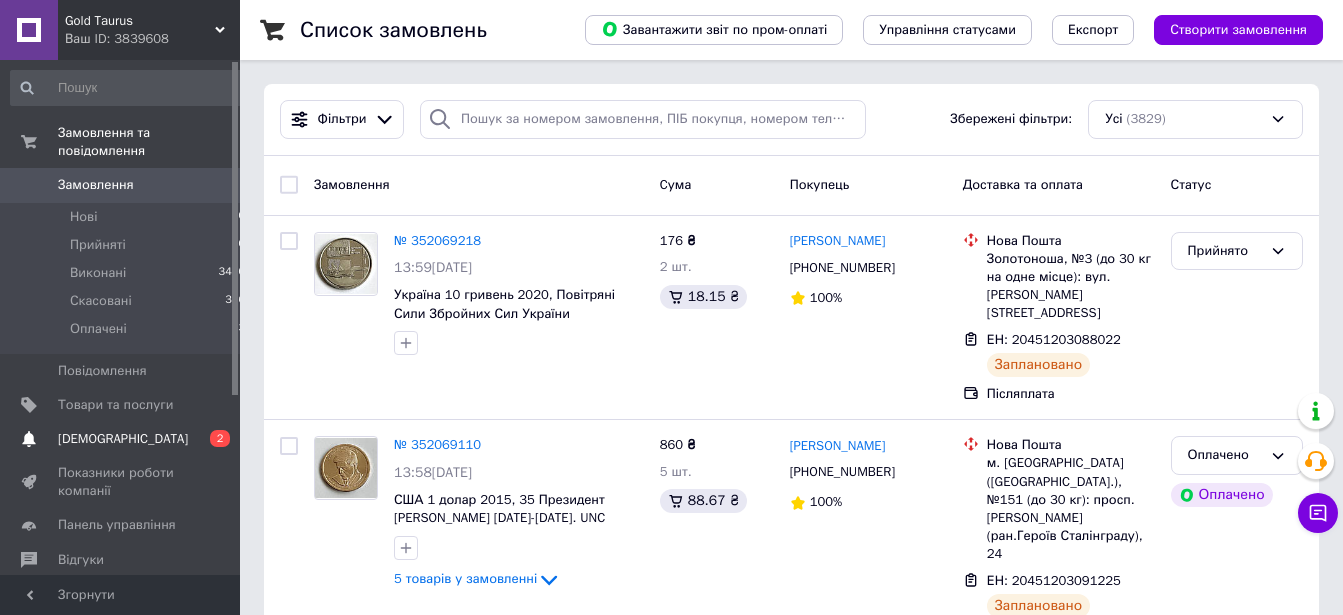 click on "[DEMOGRAPHIC_DATA]" at bounding box center [123, 439] 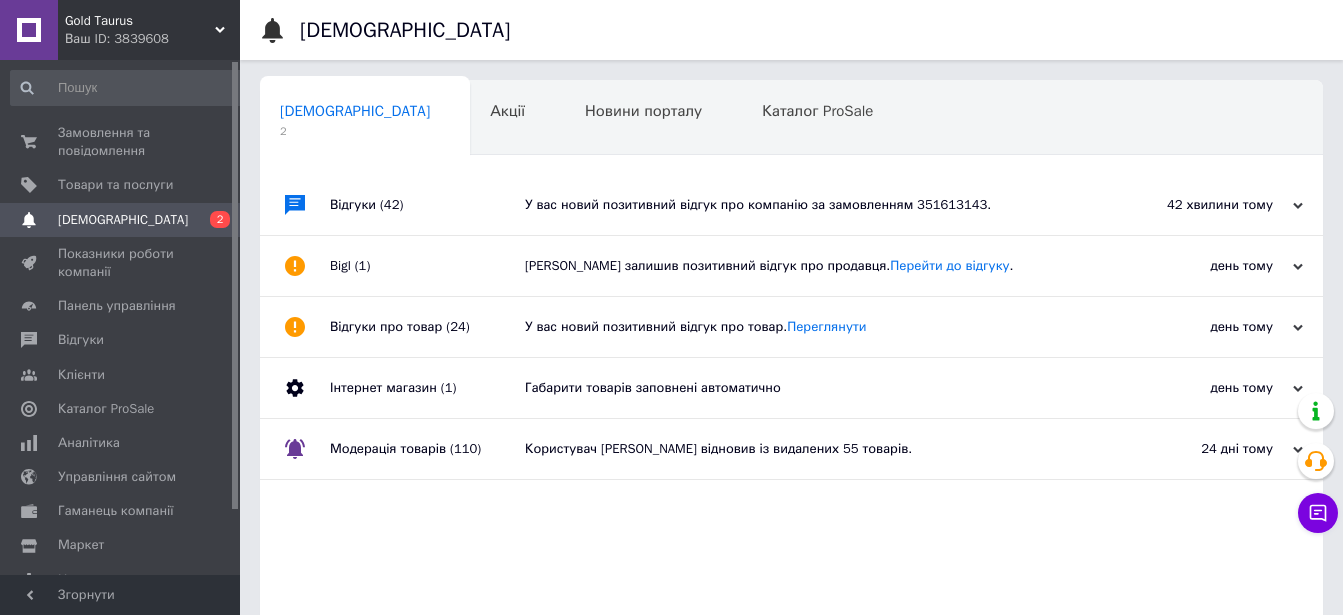 click on "У вас новий позитивний відгук про компанію за замовленням 351613143." at bounding box center (814, 205) 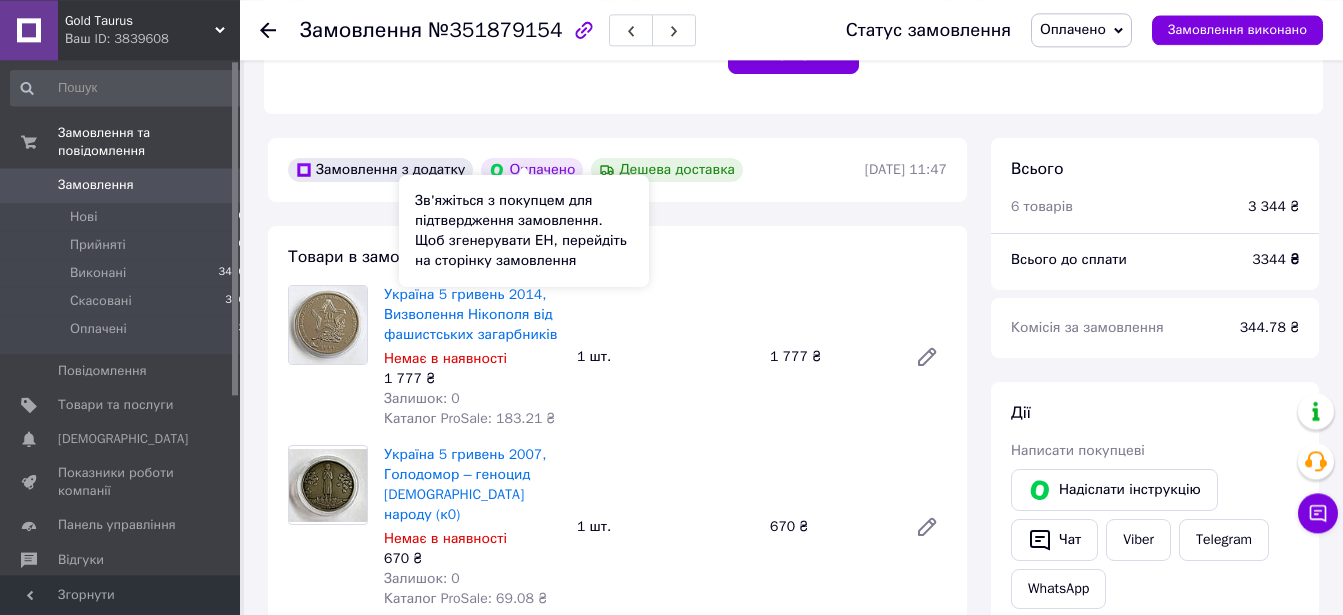 scroll, scrollTop: 510, scrollLeft: 0, axis: vertical 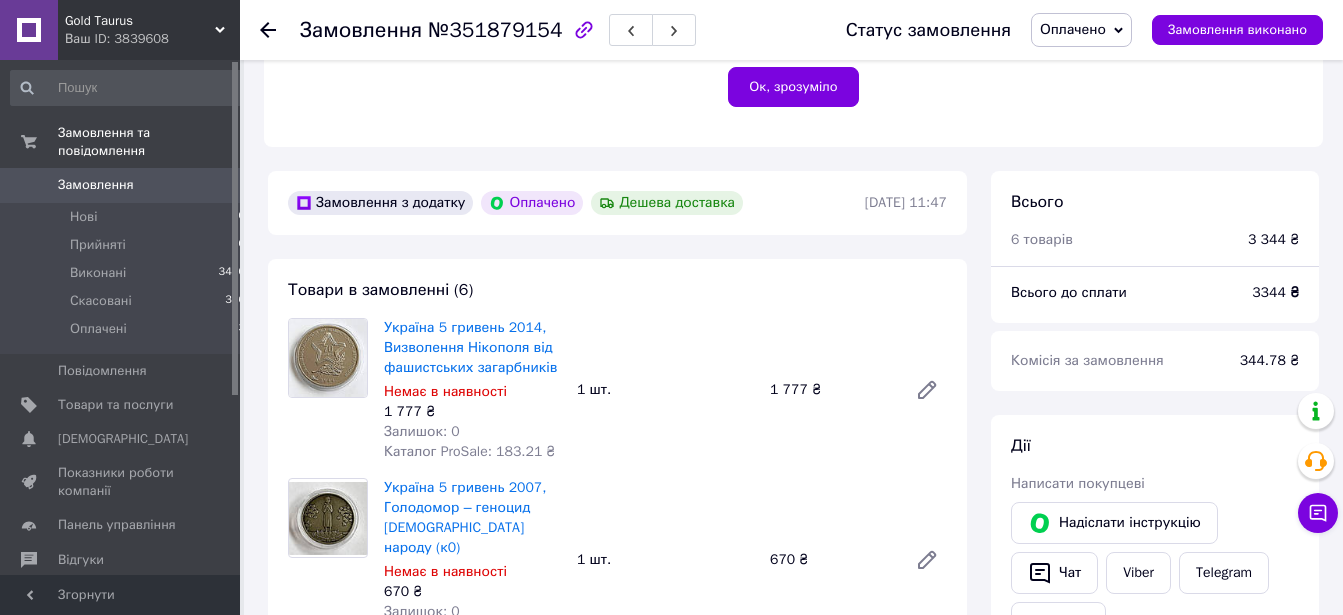 click 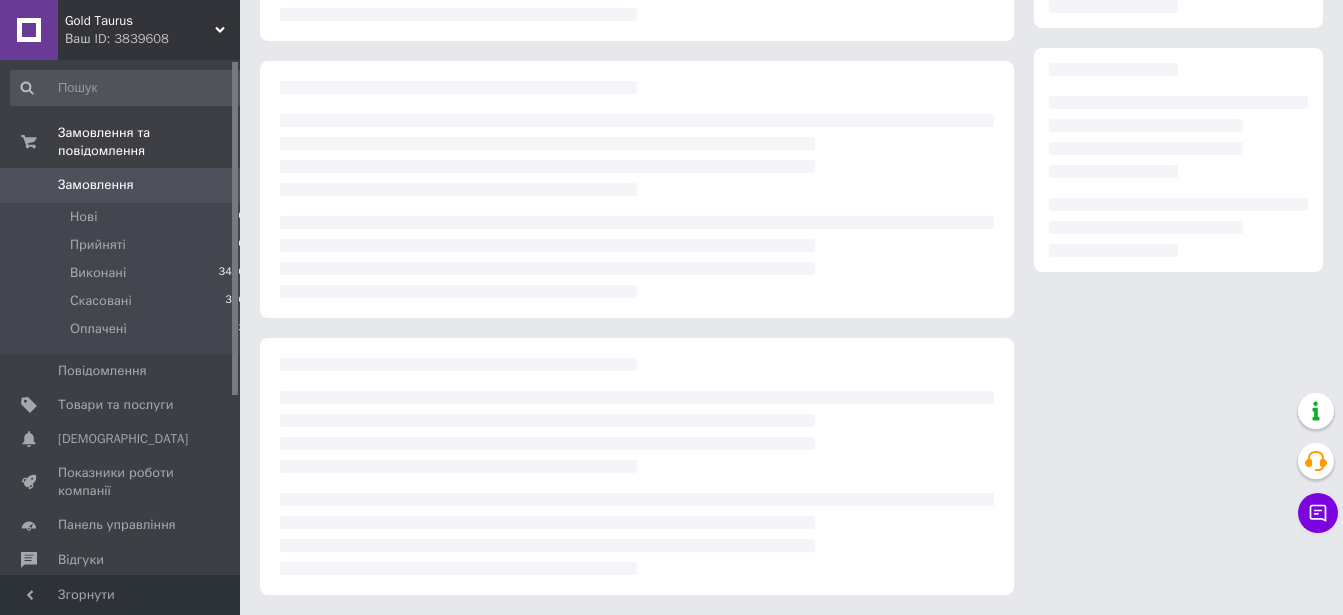 scroll, scrollTop: 299, scrollLeft: 0, axis: vertical 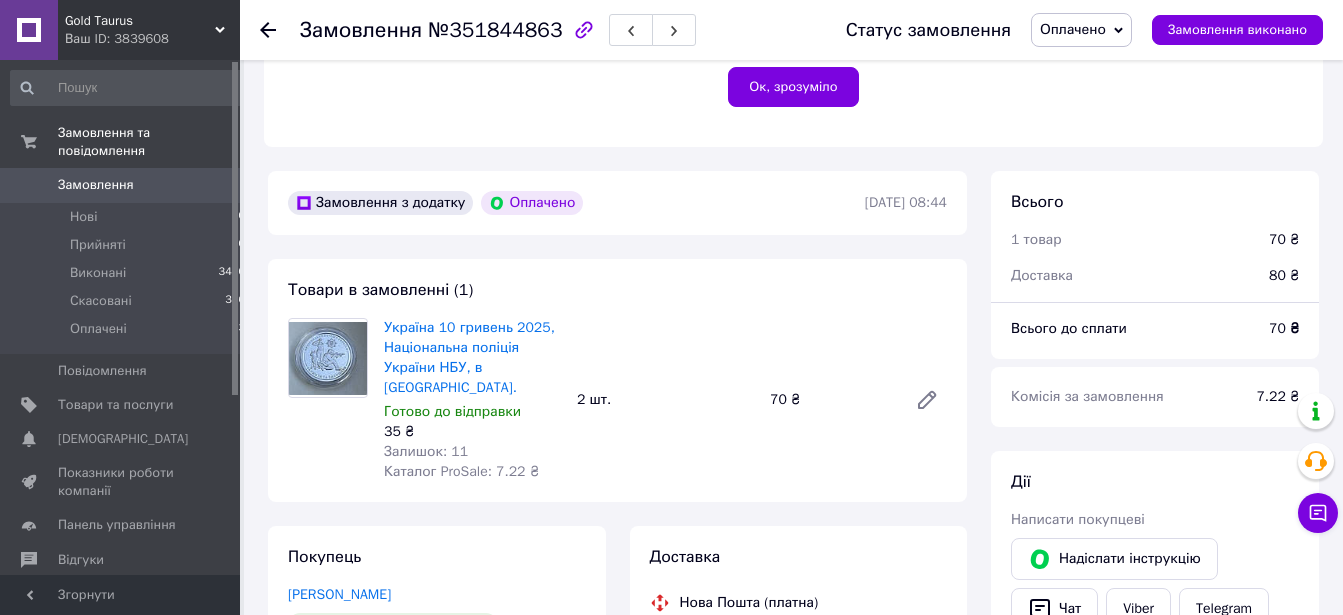 click 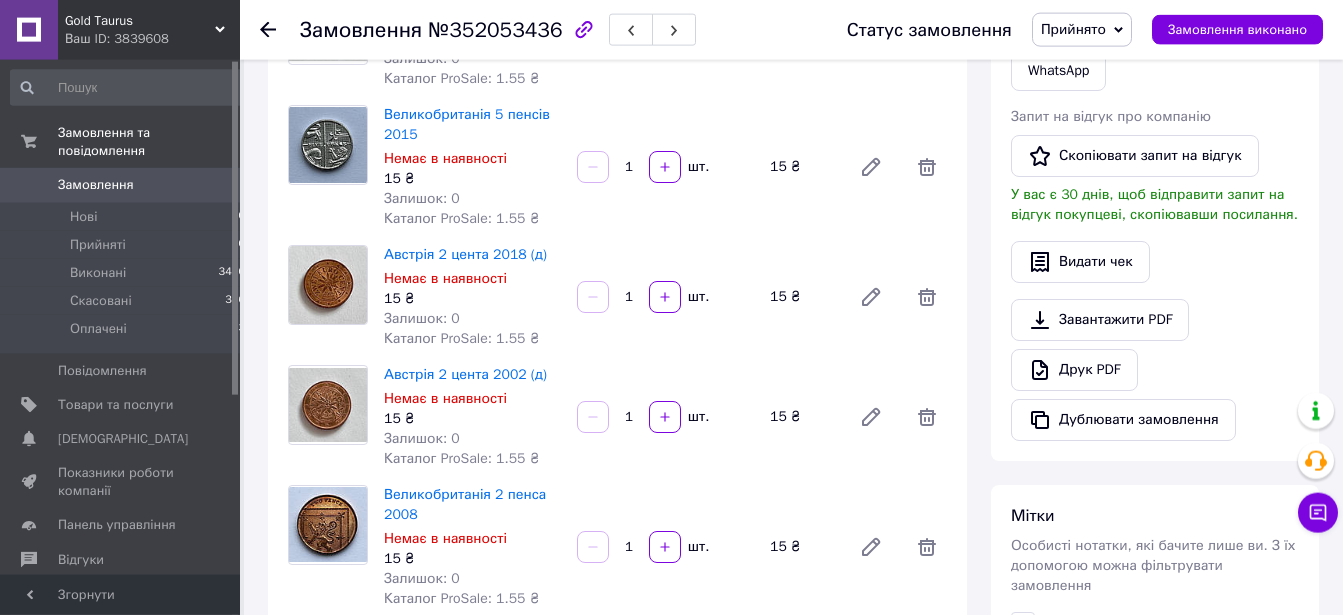 scroll, scrollTop: 510, scrollLeft: 0, axis: vertical 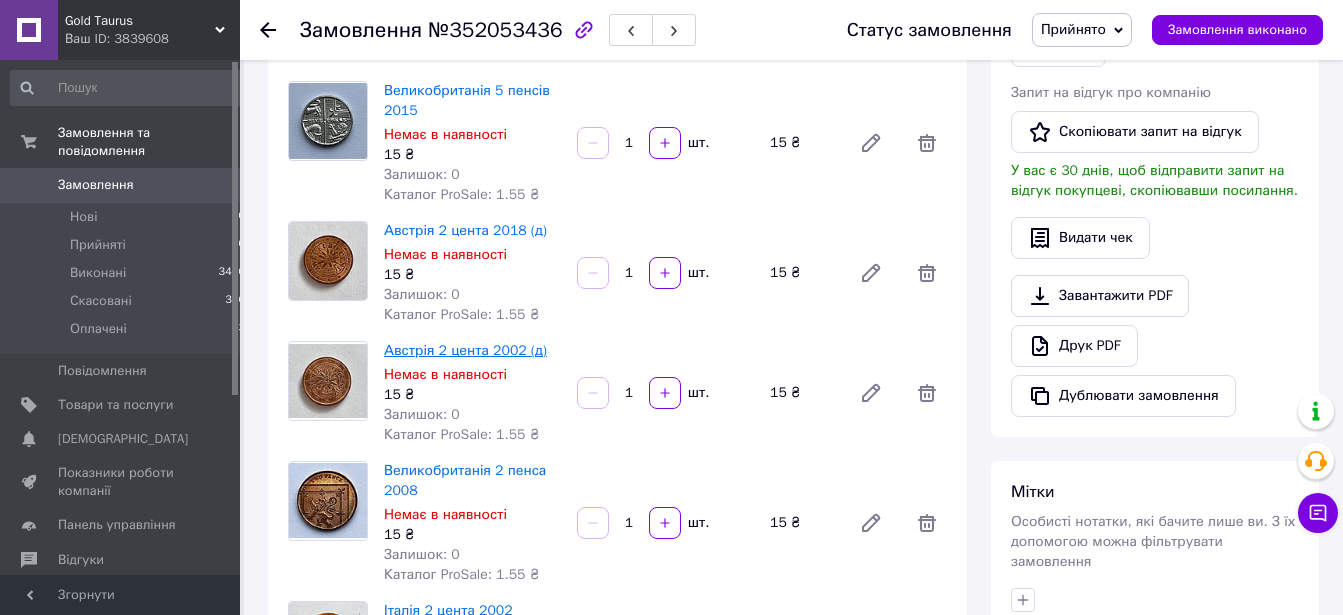 click on "Австрія 2 цента 2002 (д)" at bounding box center (465, 350) 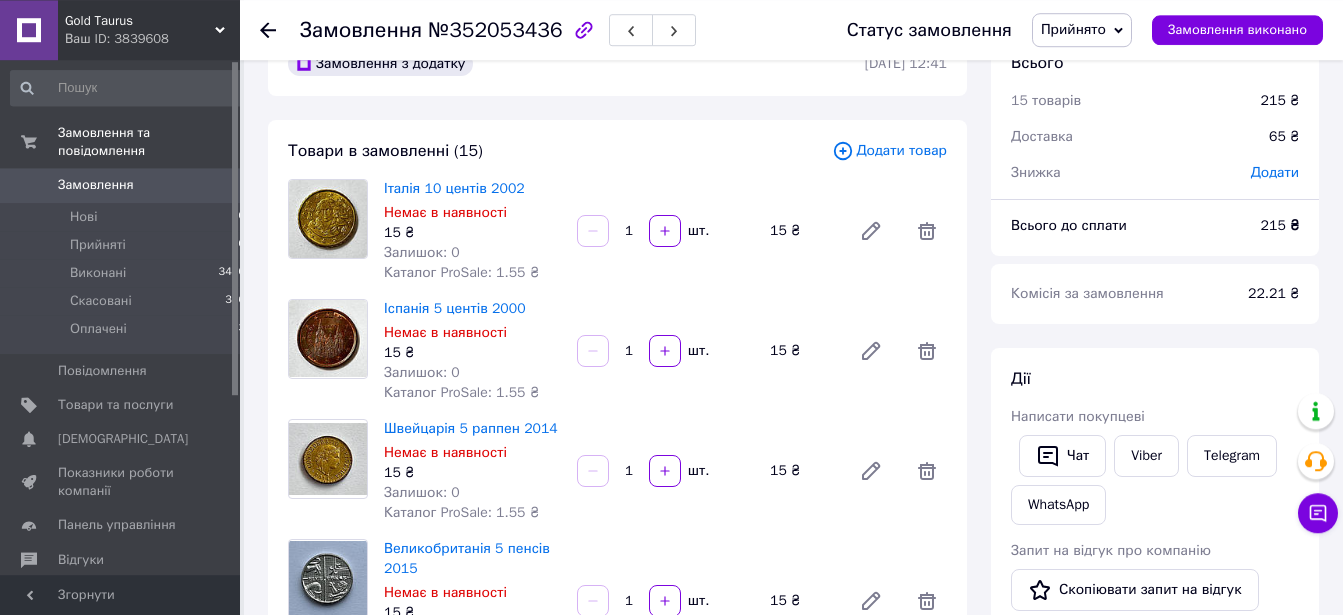scroll, scrollTop: 0, scrollLeft: 0, axis: both 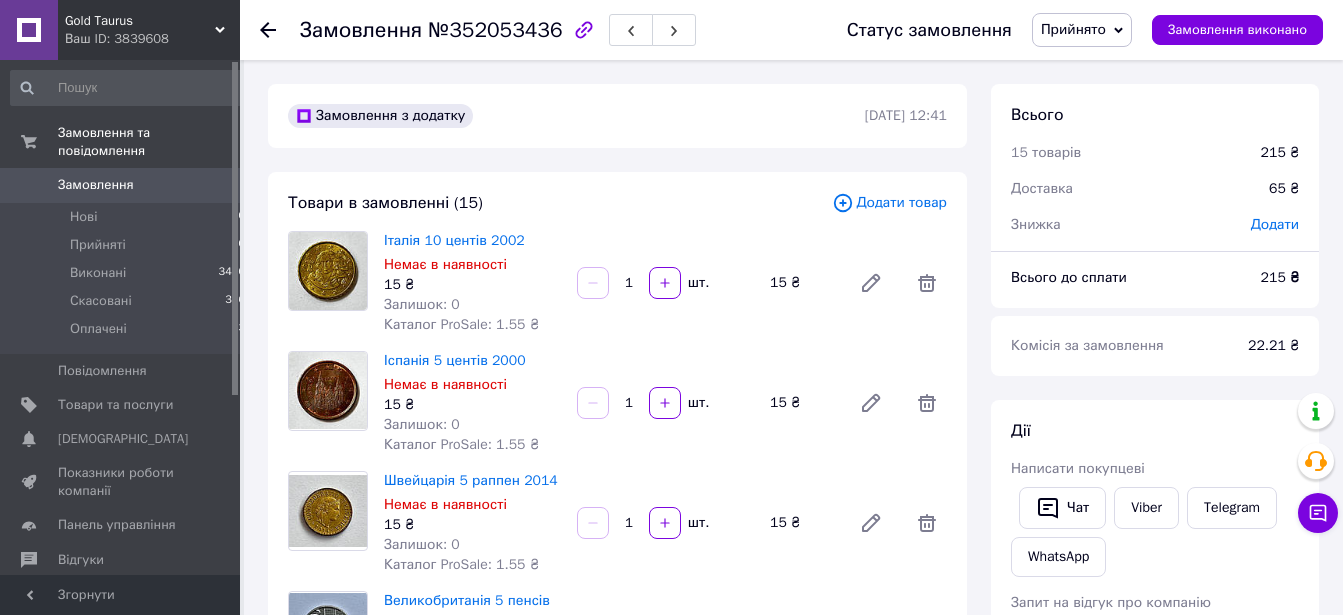 click 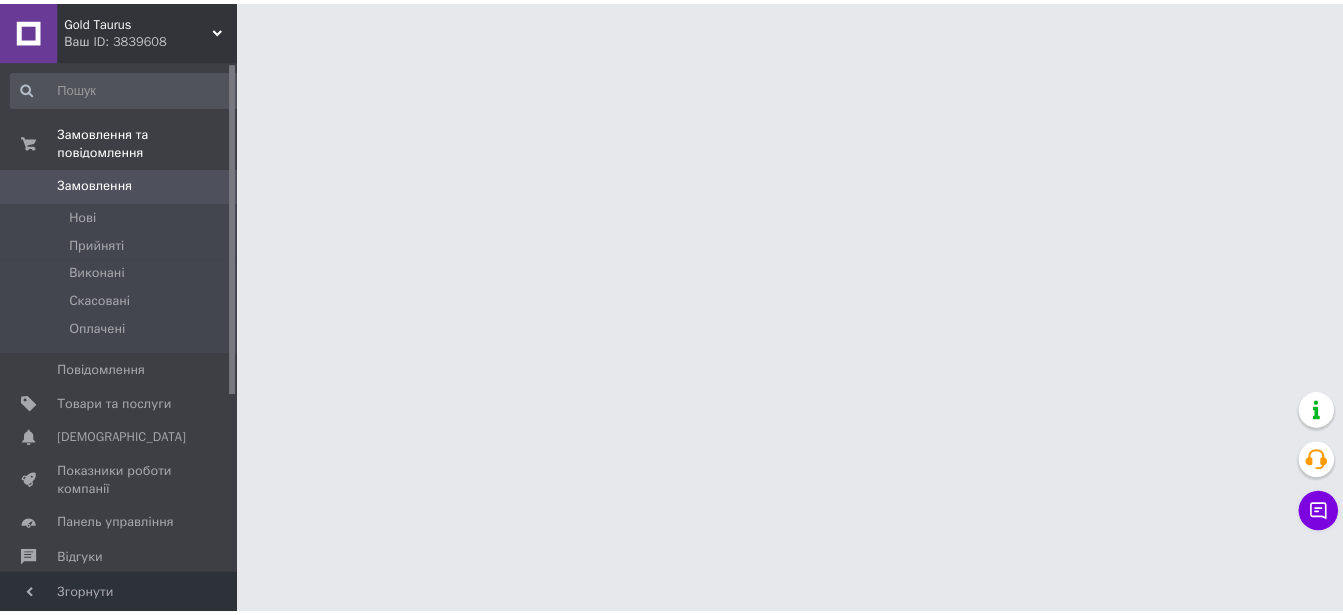 scroll, scrollTop: 0, scrollLeft: 0, axis: both 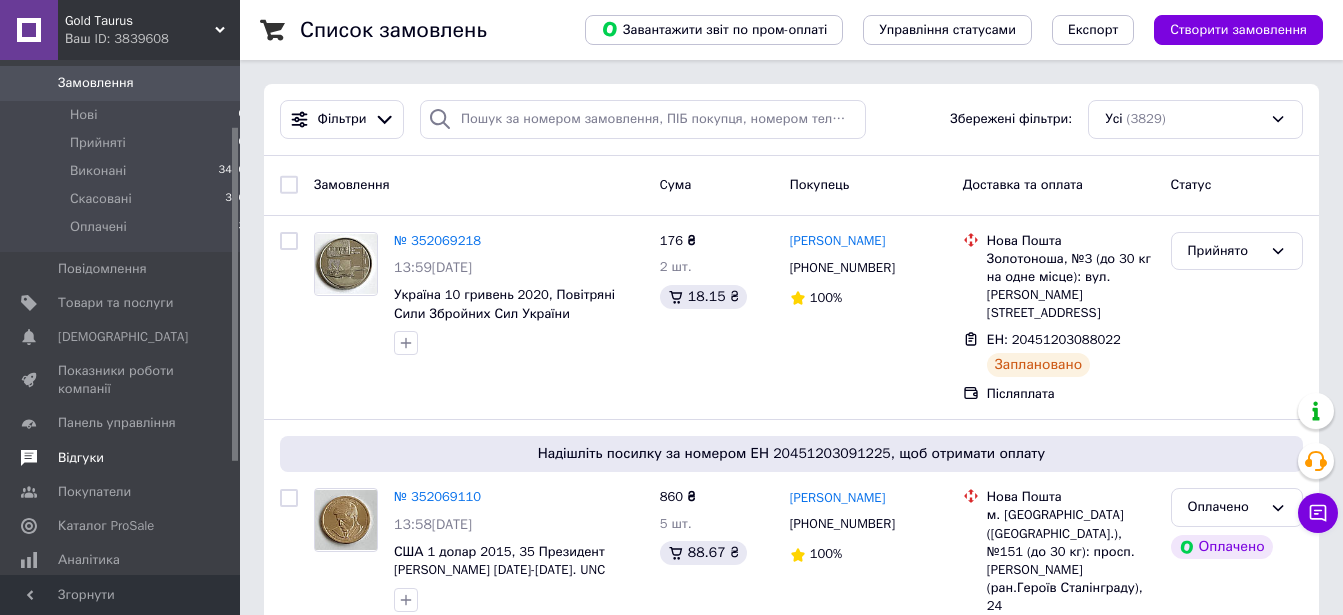 click on "Відгуки" at bounding box center [81, 458] 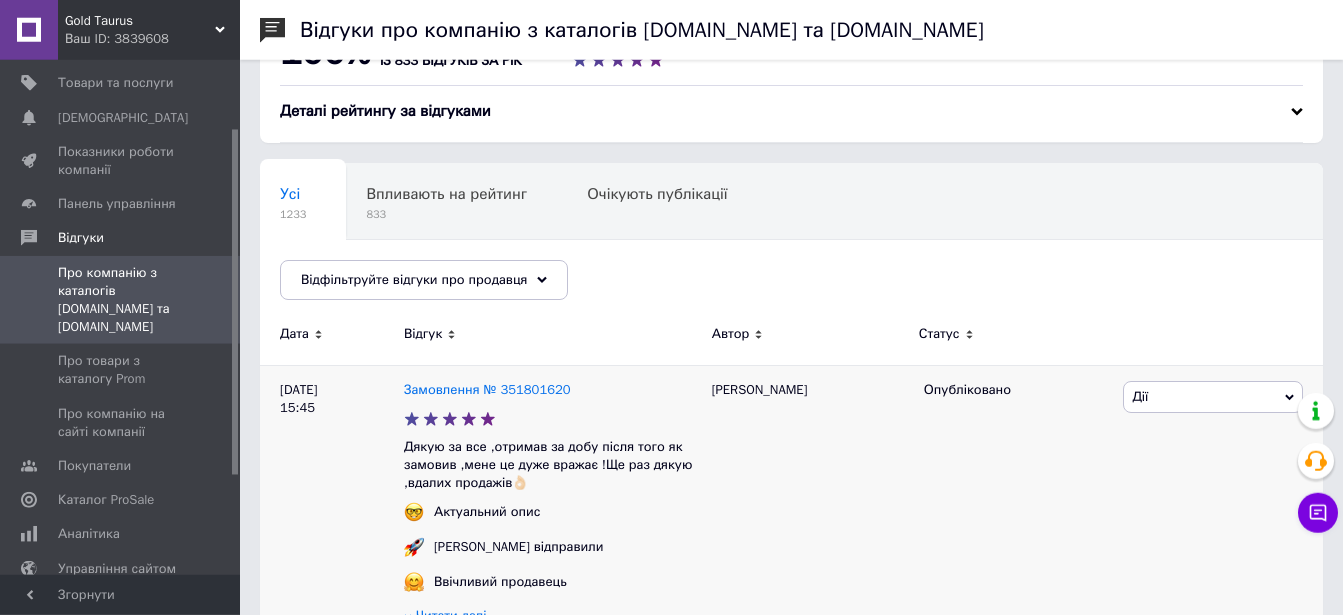 scroll, scrollTop: 102, scrollLeft: 0, axis: vertical 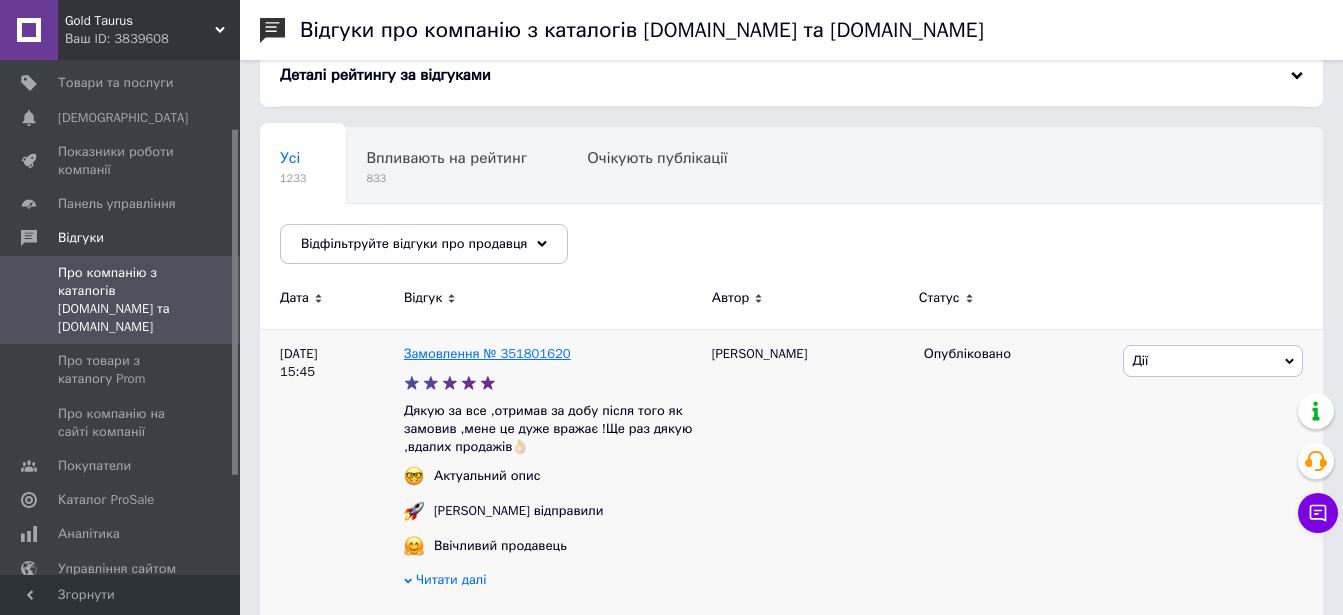 click on "Замовлення № 351801620" at bounding box center (487, 353) 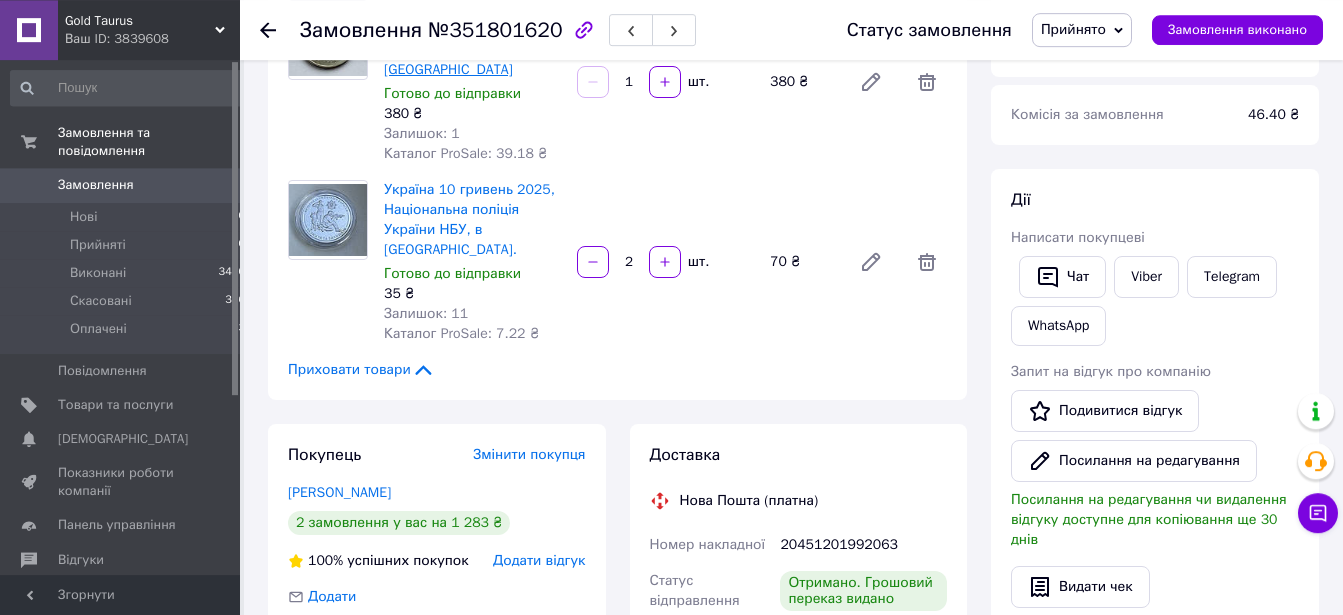 scroll, scrollTop: 0, scrollLeft: 0, axis: both 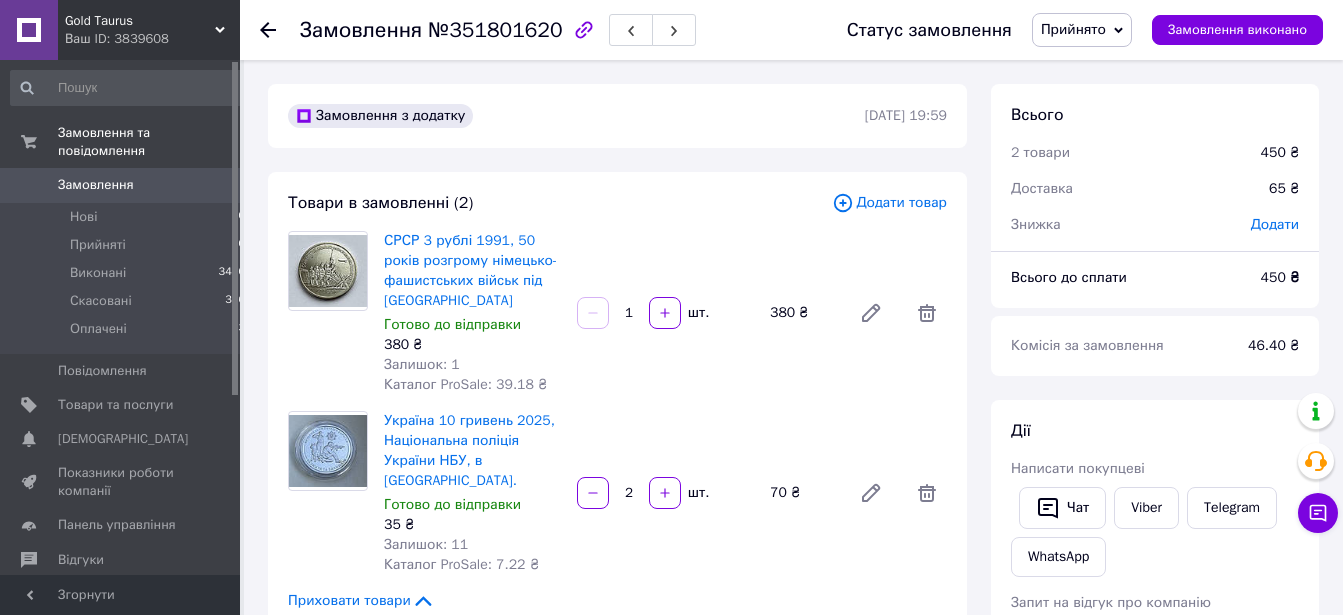 click 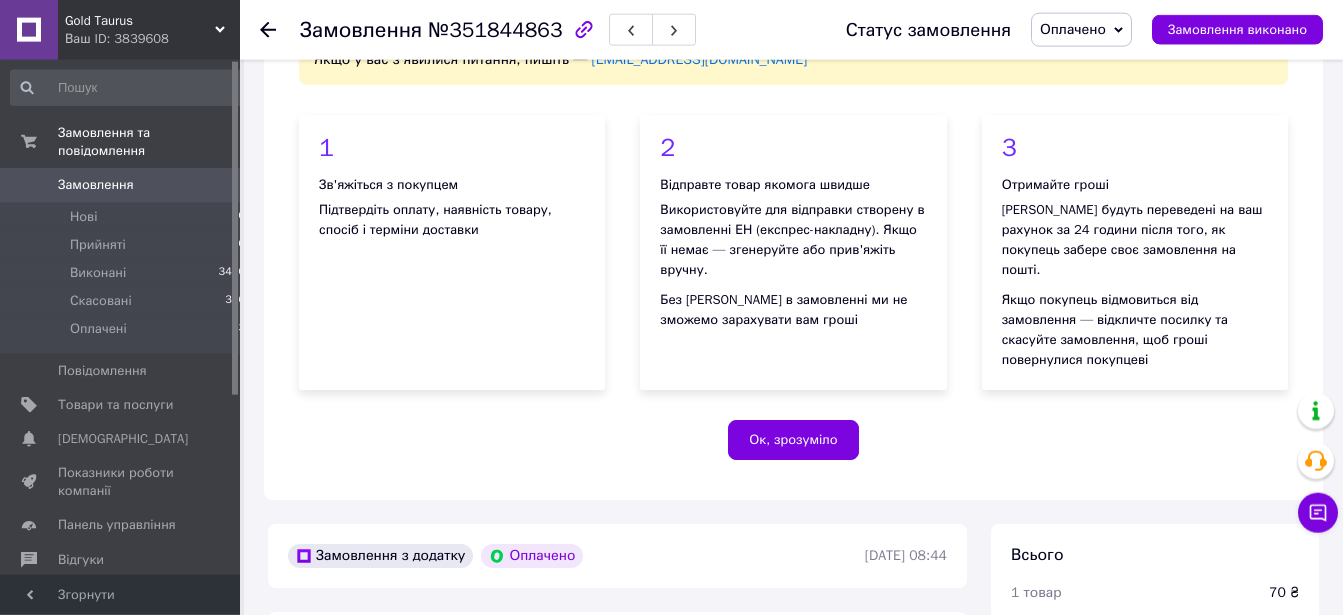 scroll, scrollTop: 0, scrollLeft: 0, axis: both 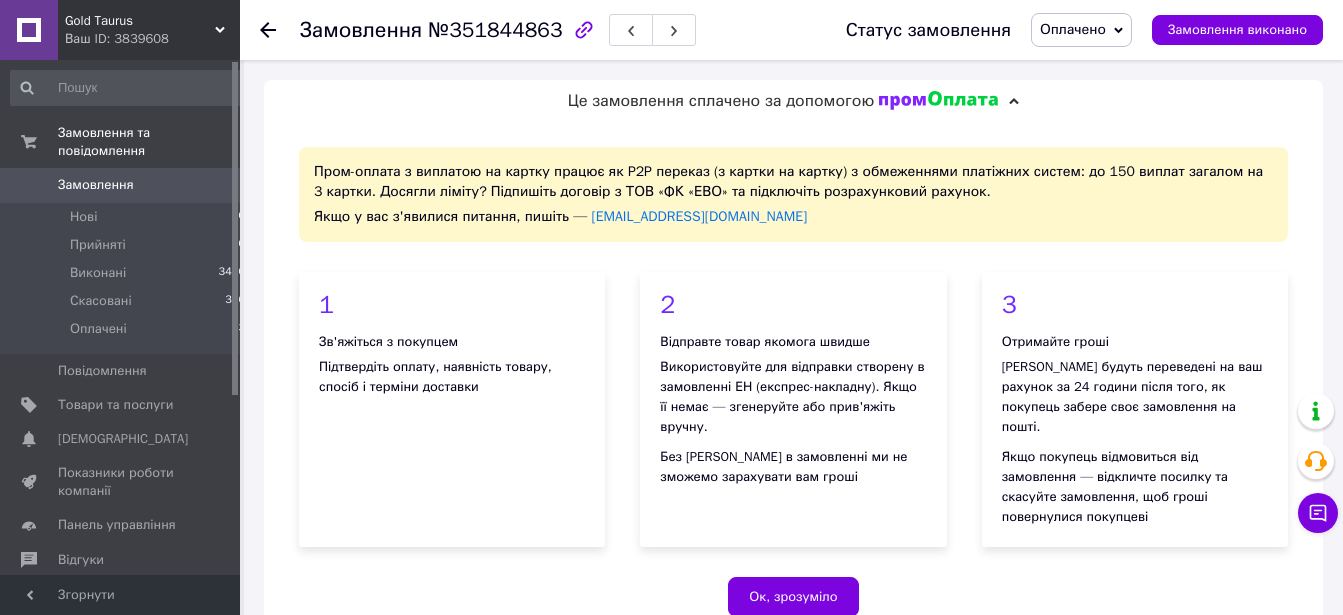 click 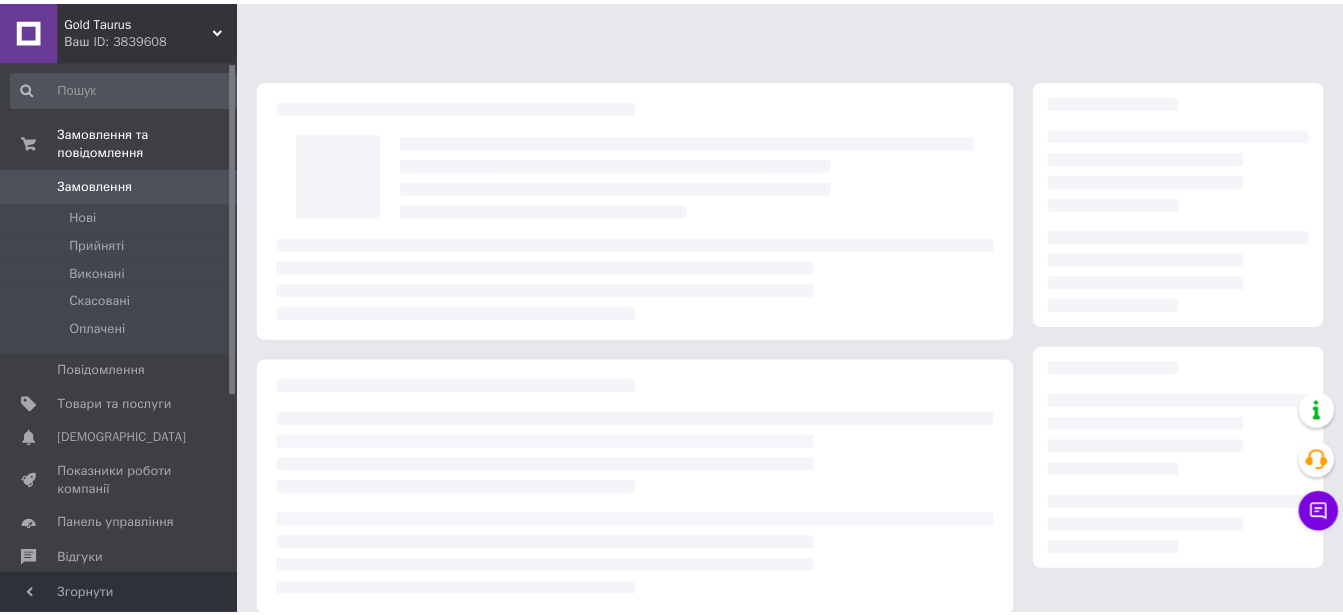 scroll, scrollTop: 0, scrollLeft: 0, axis: both 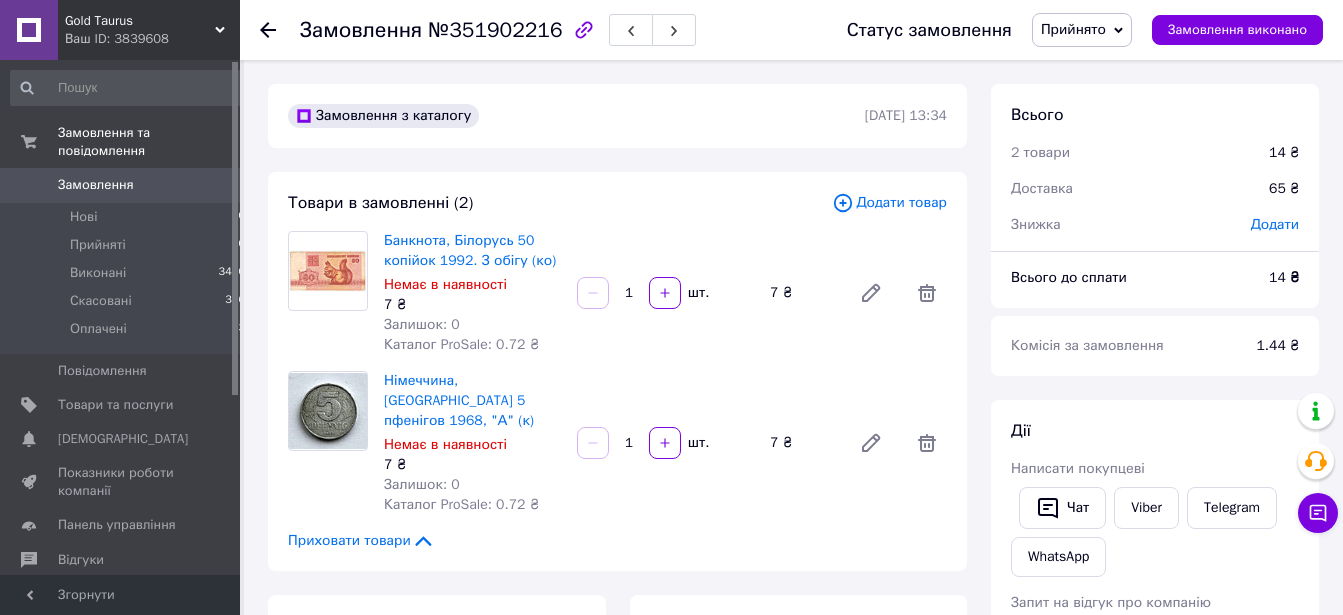 click 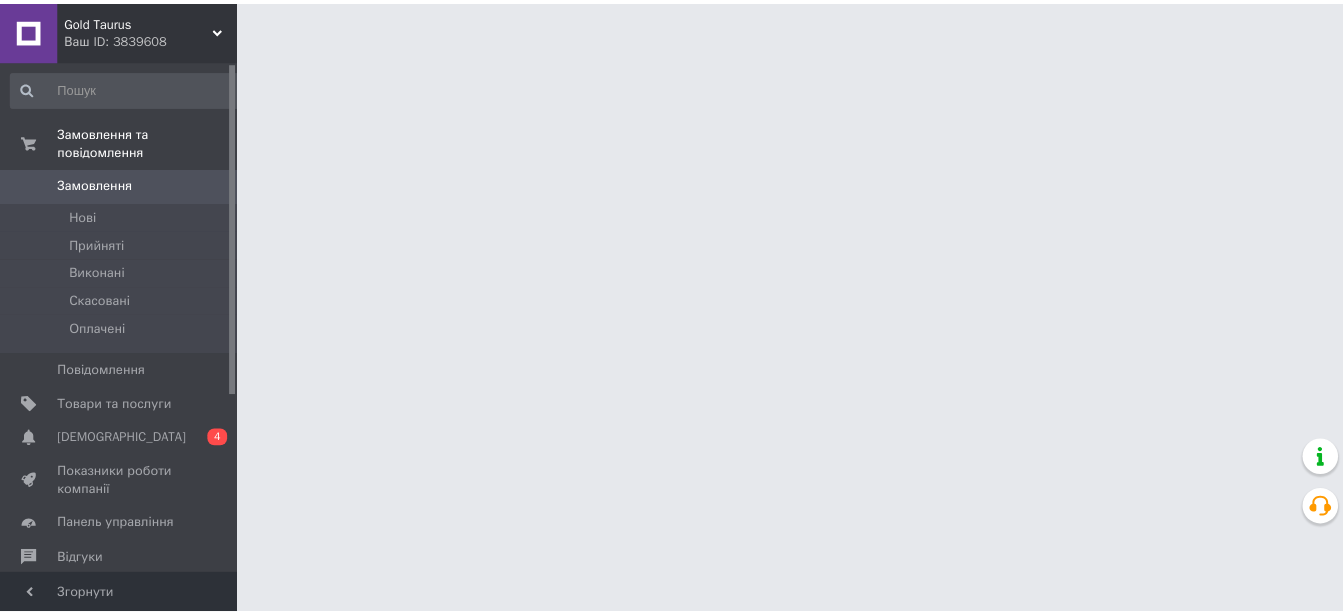 scroll, scrollTop: 0, scrollLeft: 0, axis: both 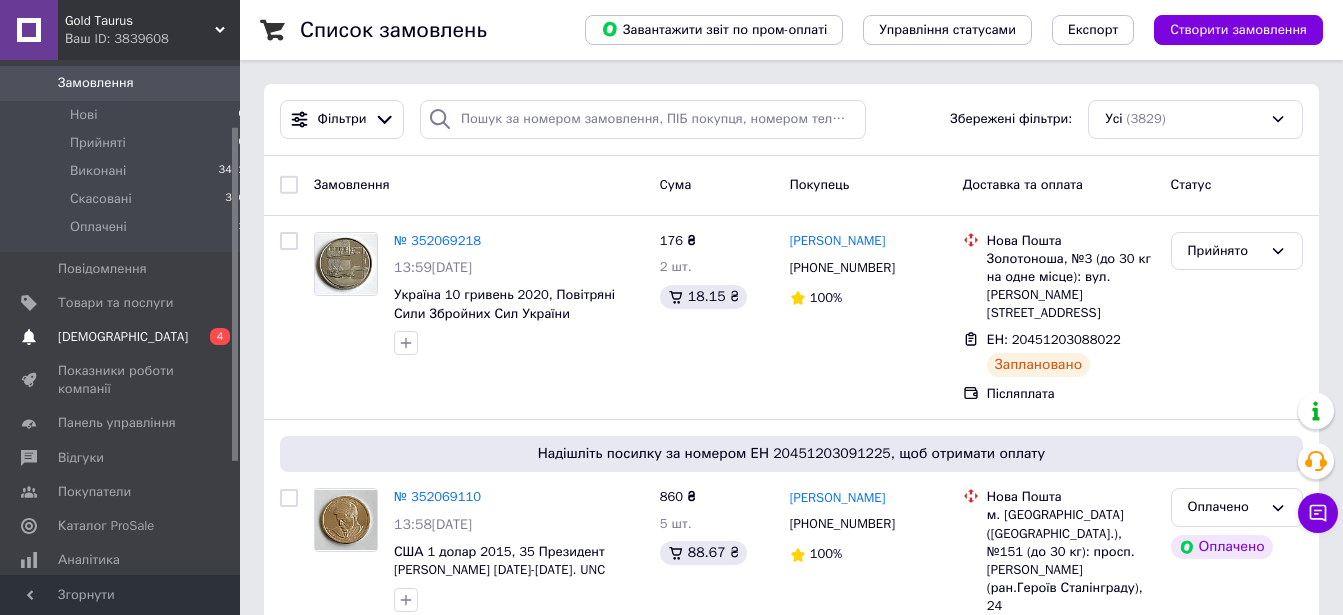 click on "[DEMOGRAPHIC_DATA]" at bounding box center [123, 337] 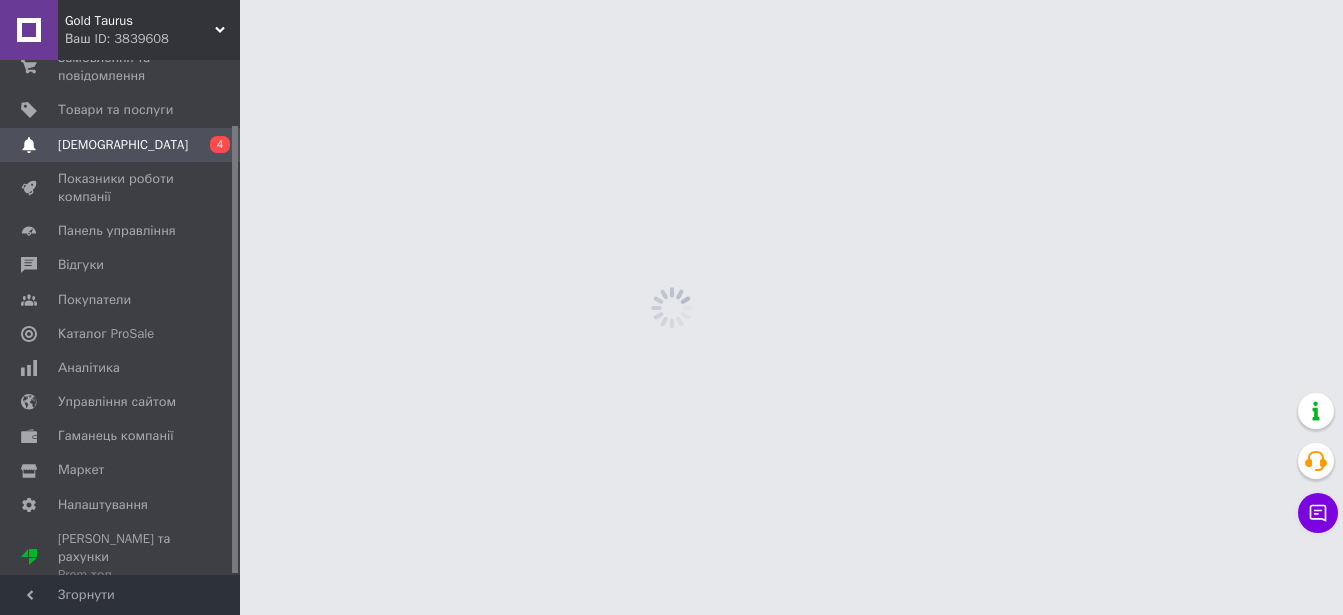 scroll, scrollTop: 74, scrollLeft: 0, axis: vertical 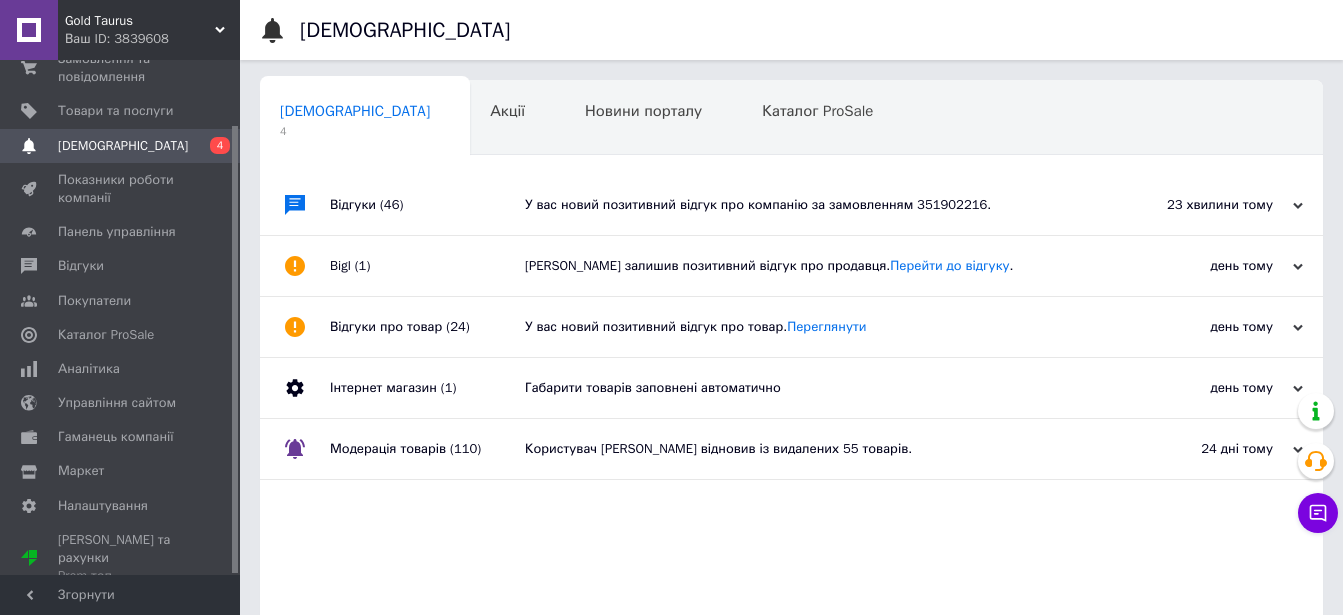 click on "У вас новий позитивний відгук про компанію за замовленням 351902216." at bounding box center [814, 205] 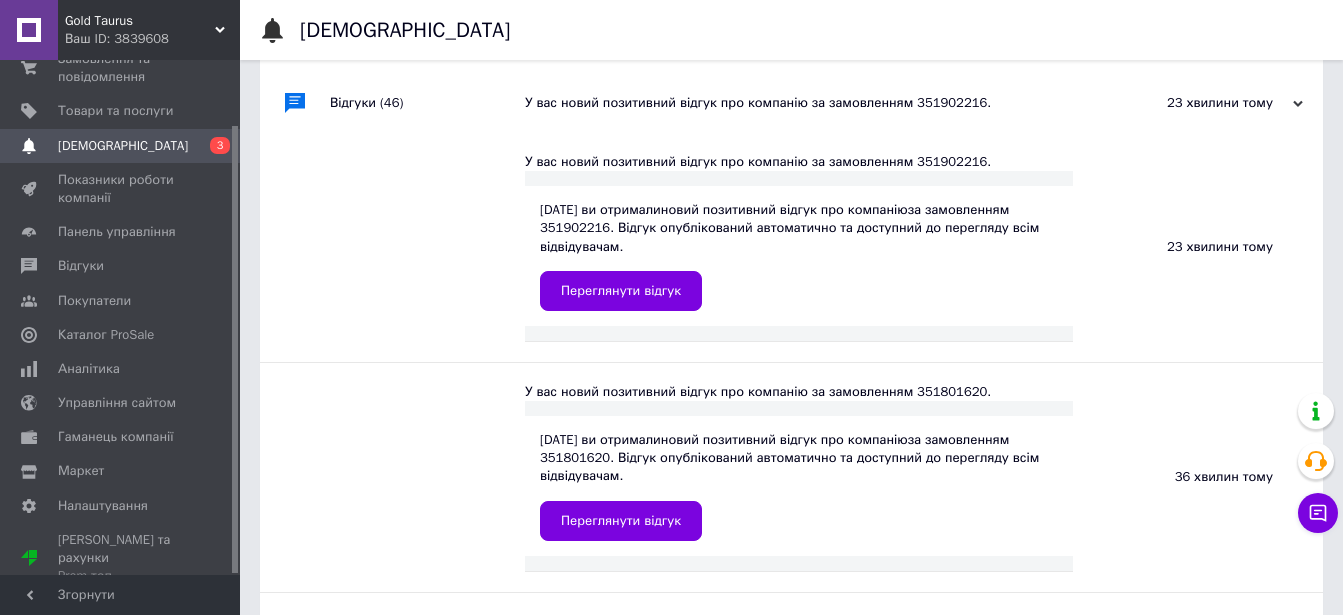 scroll, scrollTop: 204, scrollLeft: 0, axis: vertical 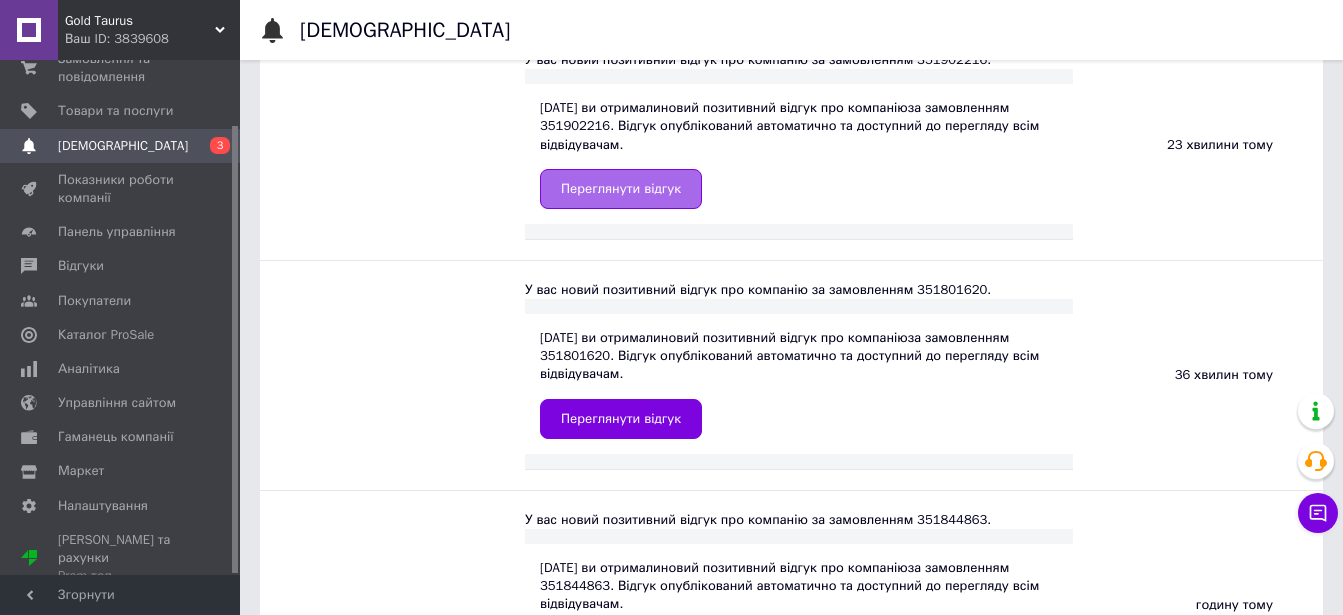 click on "Переглянути відгук" at bounding box center [621, 189] 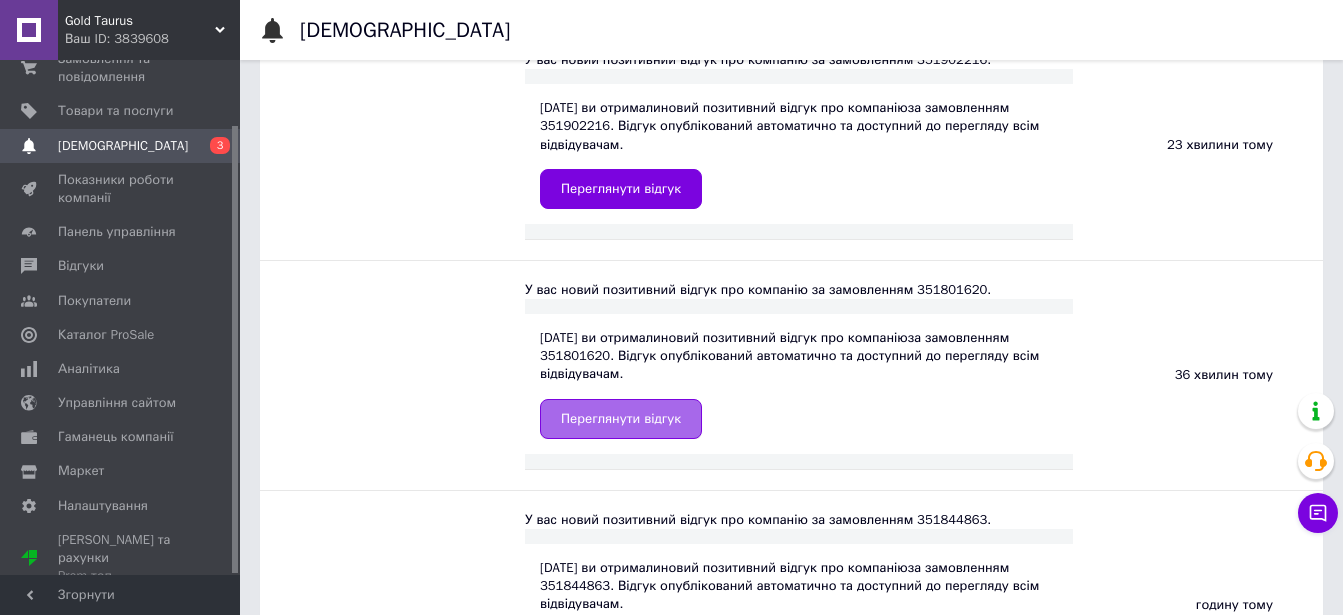 click on "Переглянути відгук" at bounding box center (621, 419) 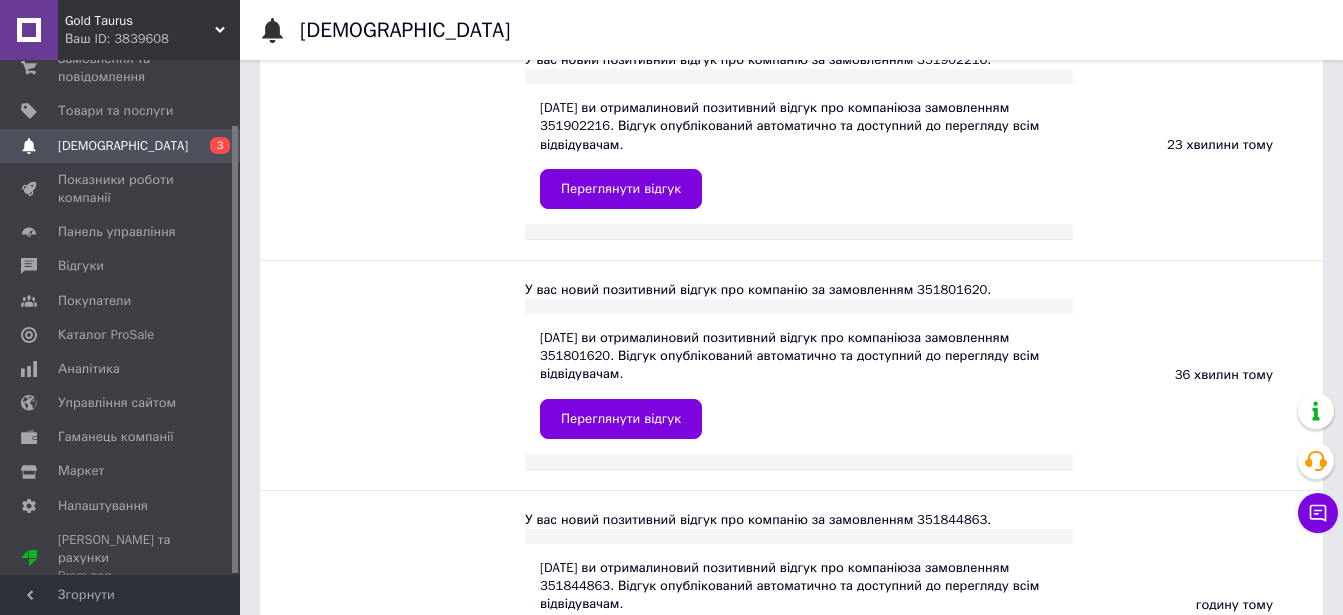 scroll, scrollTop: 408, scrollLeft: 0, axis: vertical 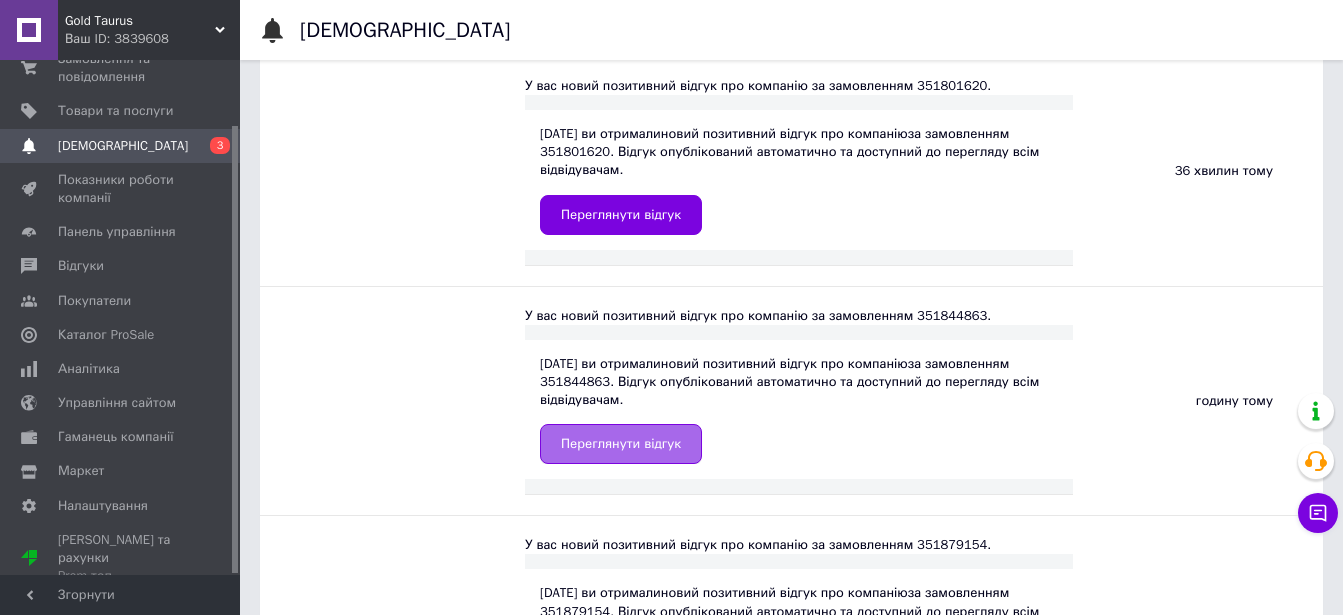 click on "Переглянути відгук" at bounding box center [621, 444] 